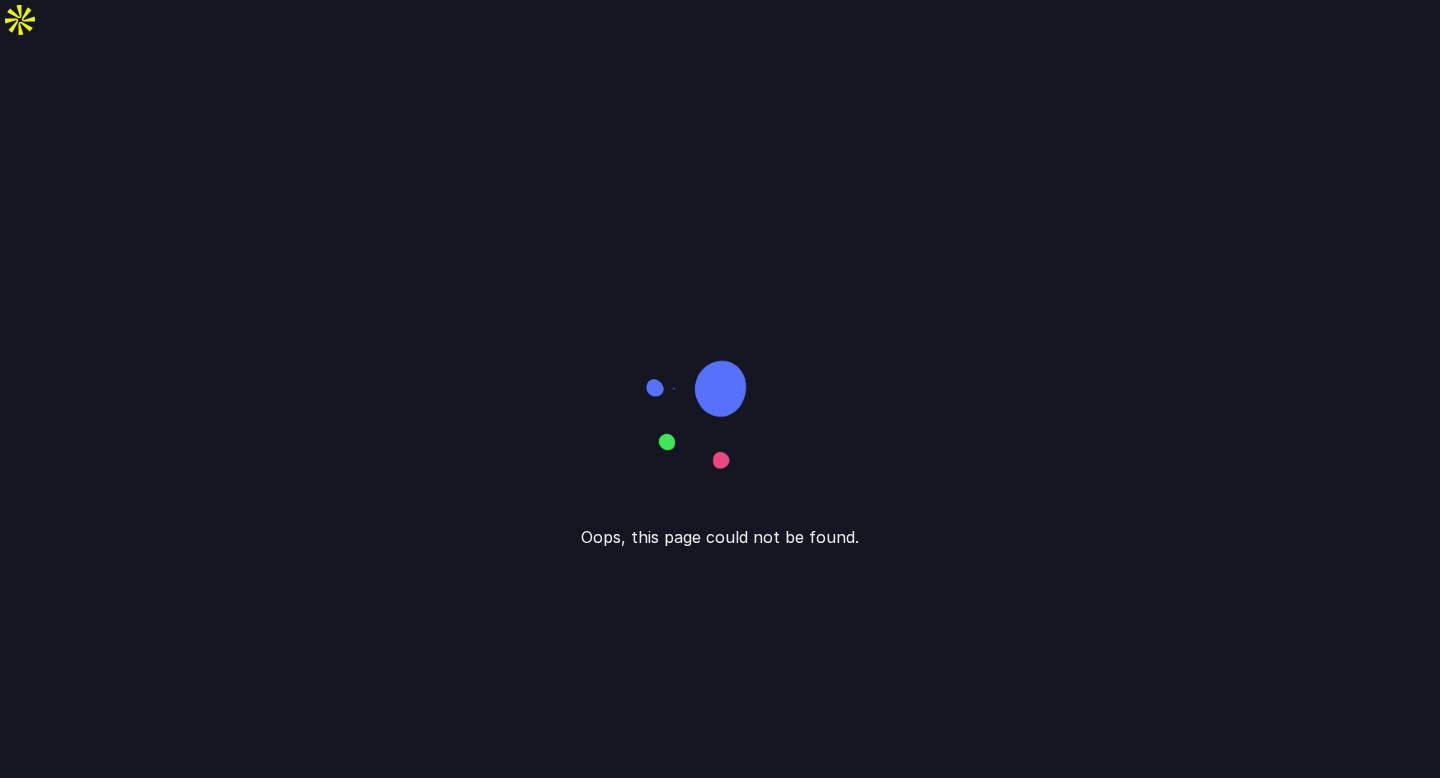 scroll, scrollTop: 0, scrollLeft: 0, axis: both 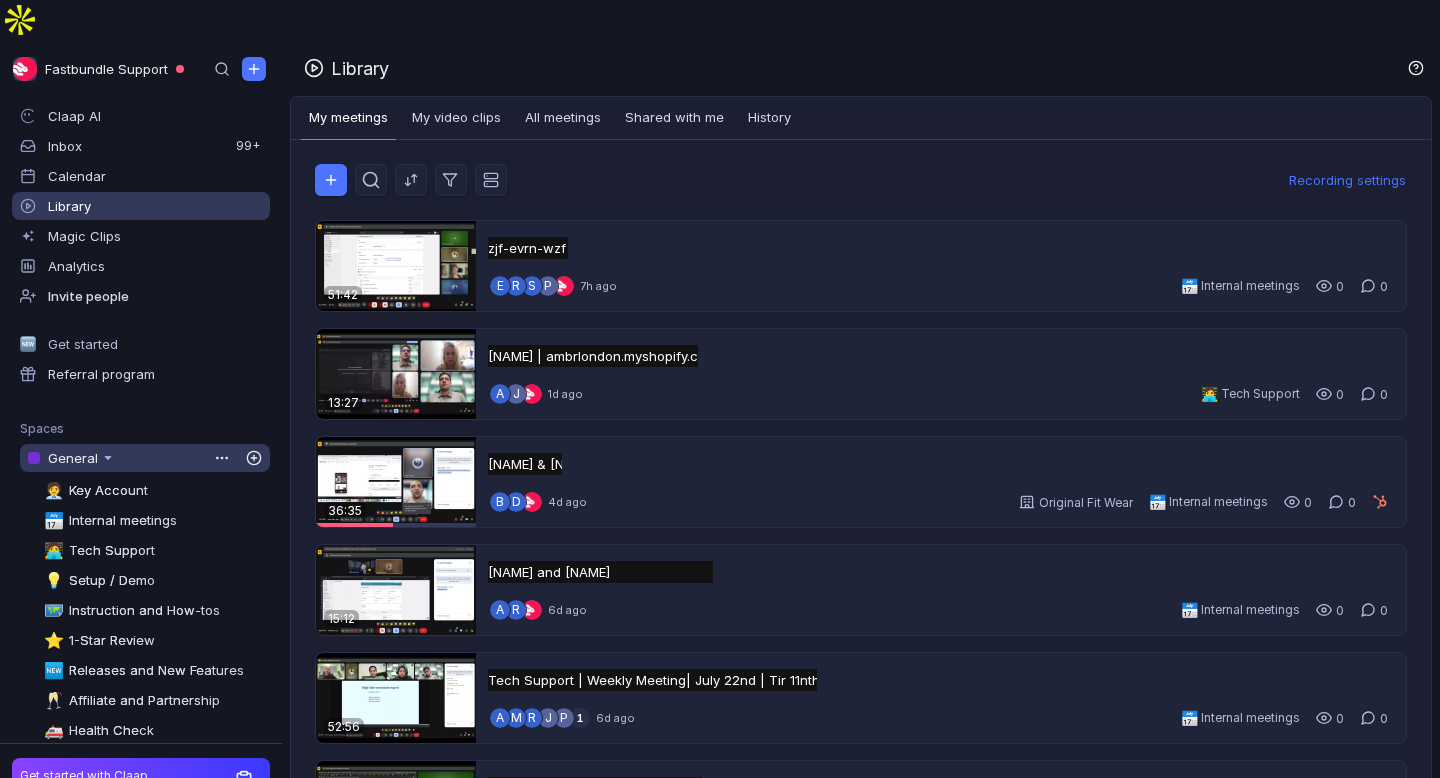 click on "General" at bounding box center (73, 458) 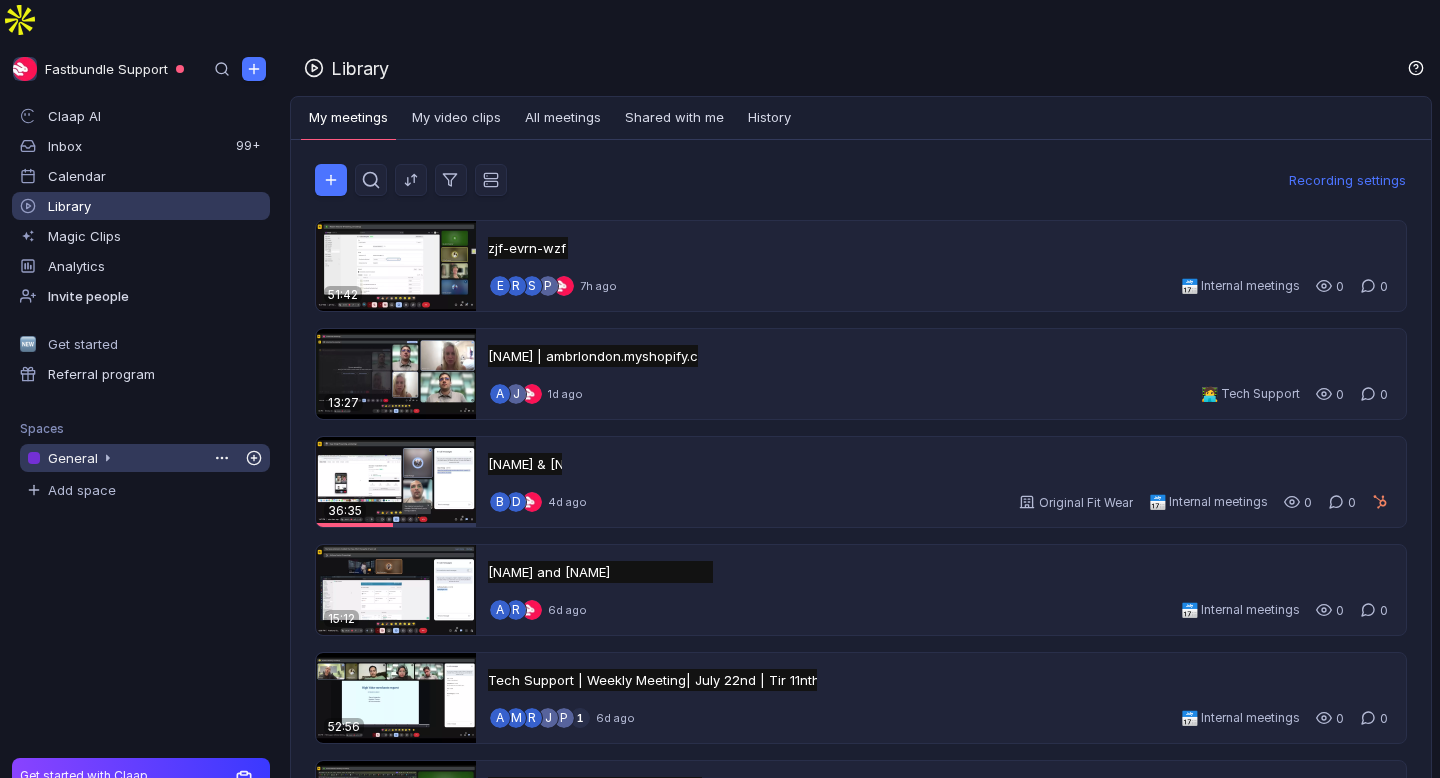 click on "General" at bounding box center (73, 458) 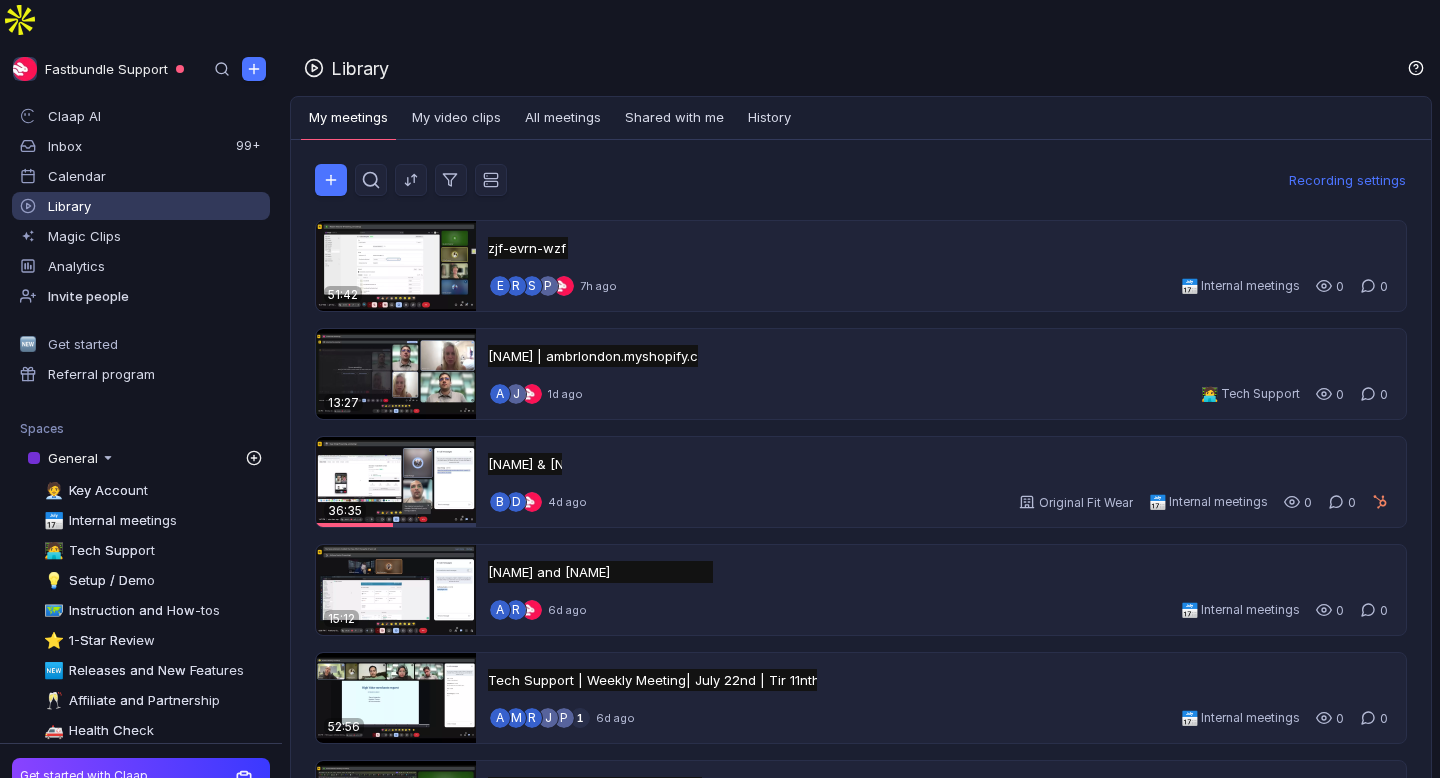 click on "Library" at bounding box center [69, 206] 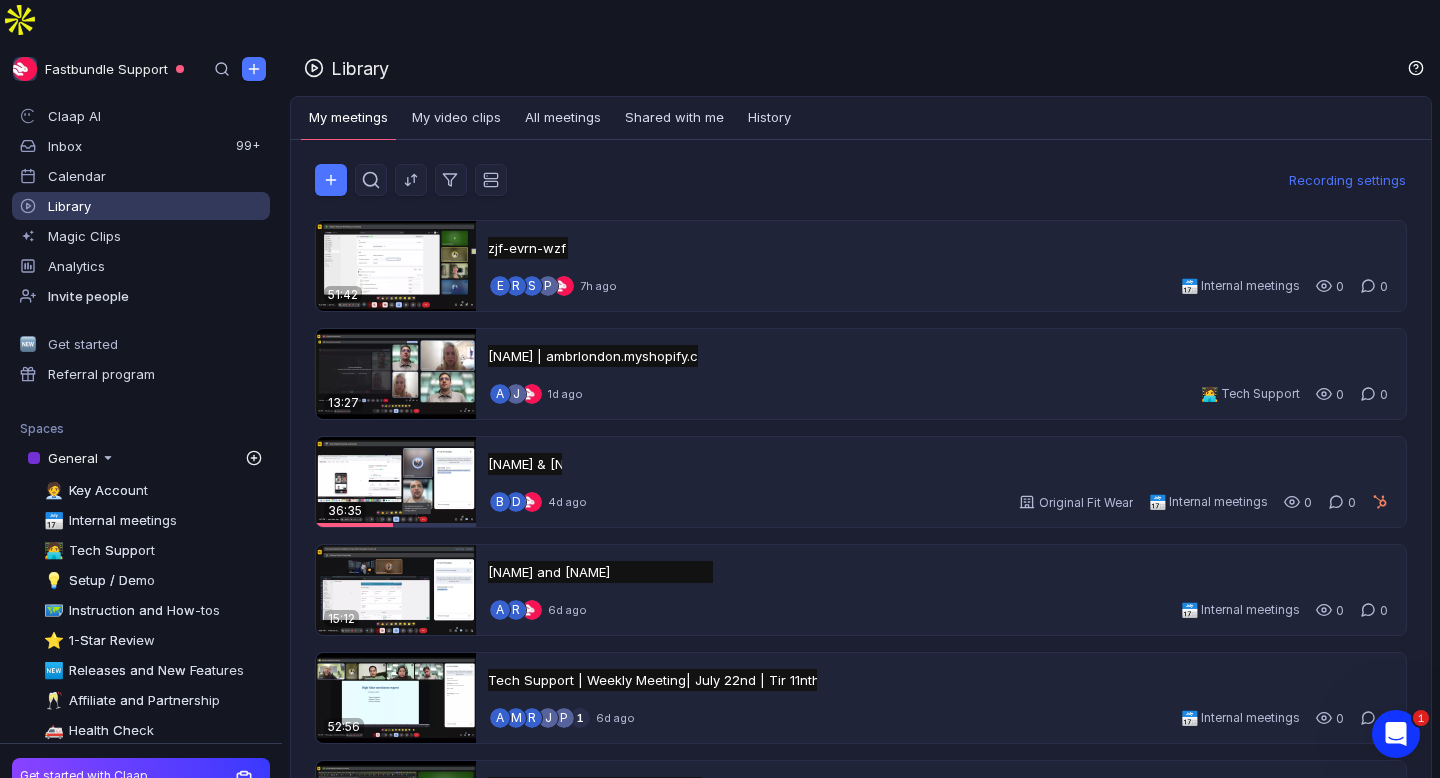 scroll, scrollTop: 0, scrollLeft: 0, axis: both 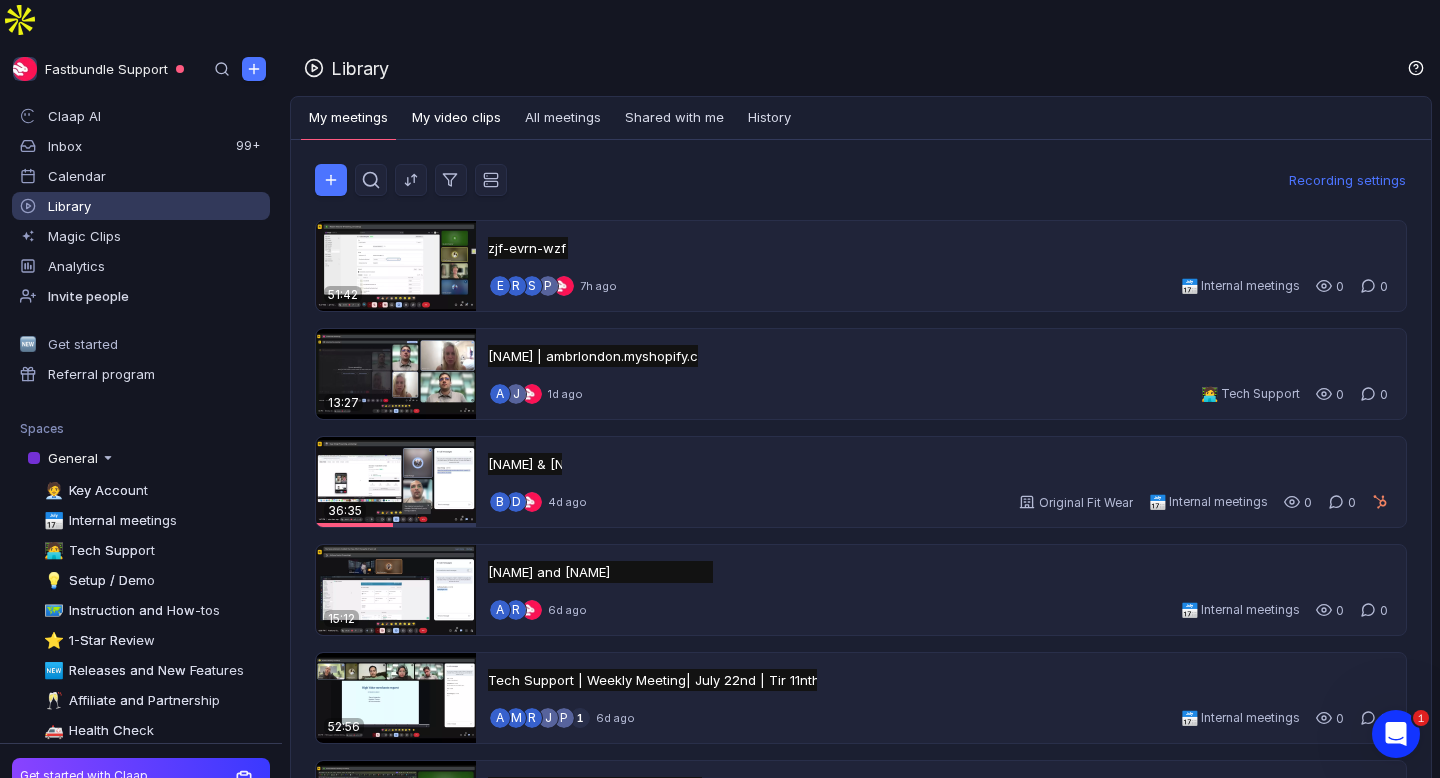 click on "My video clips" at bounding box center [456, 118] 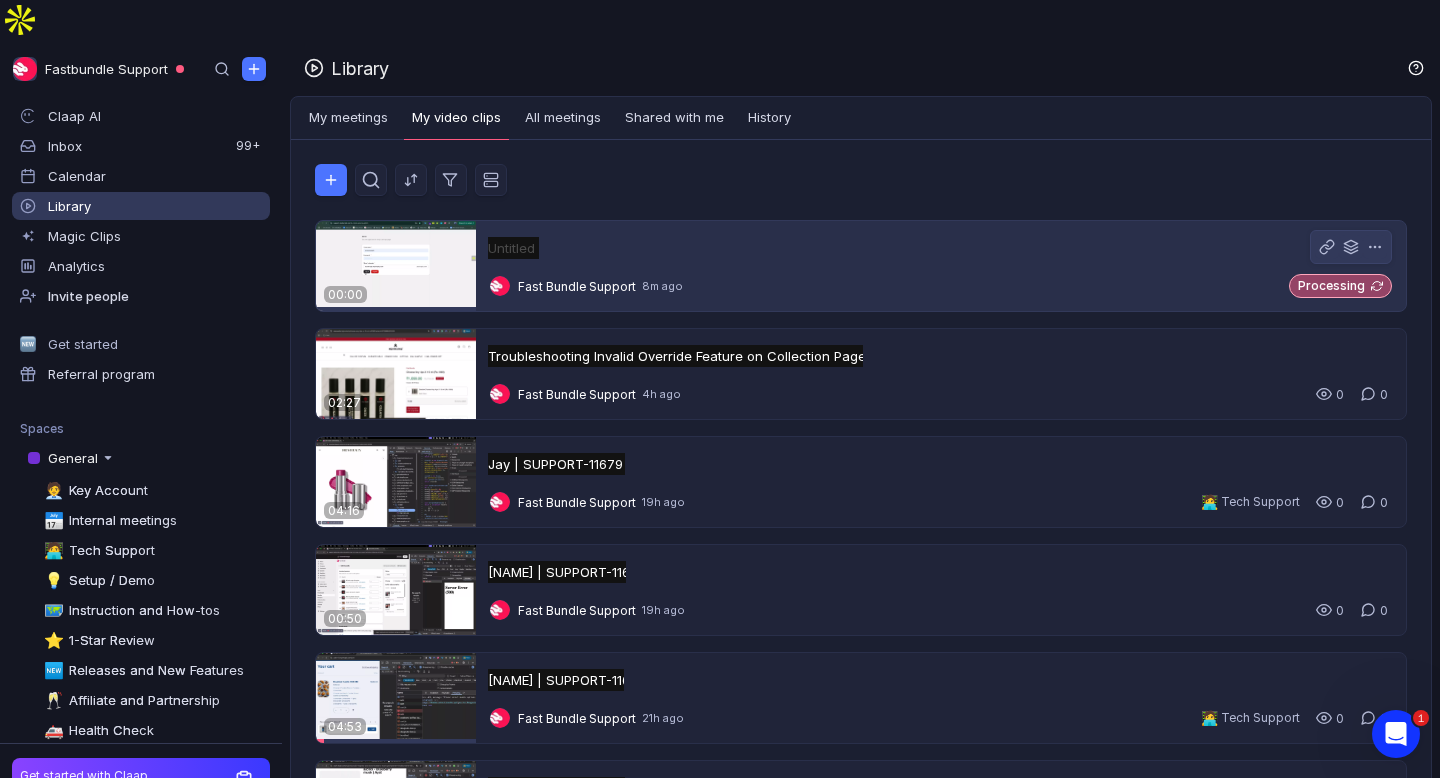 click on "Untitled" at bounding box center [939, 248] 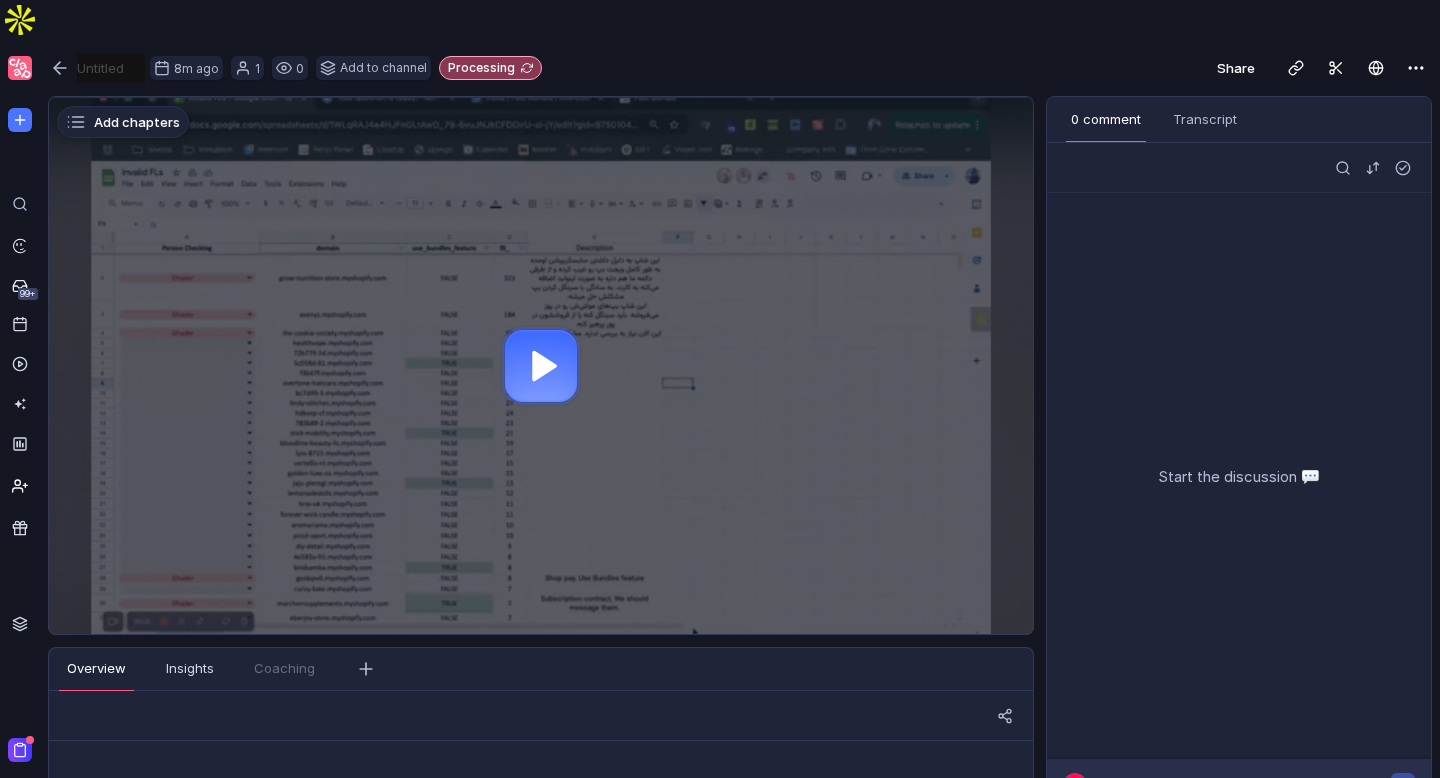 click at bounding box center (541, 366) 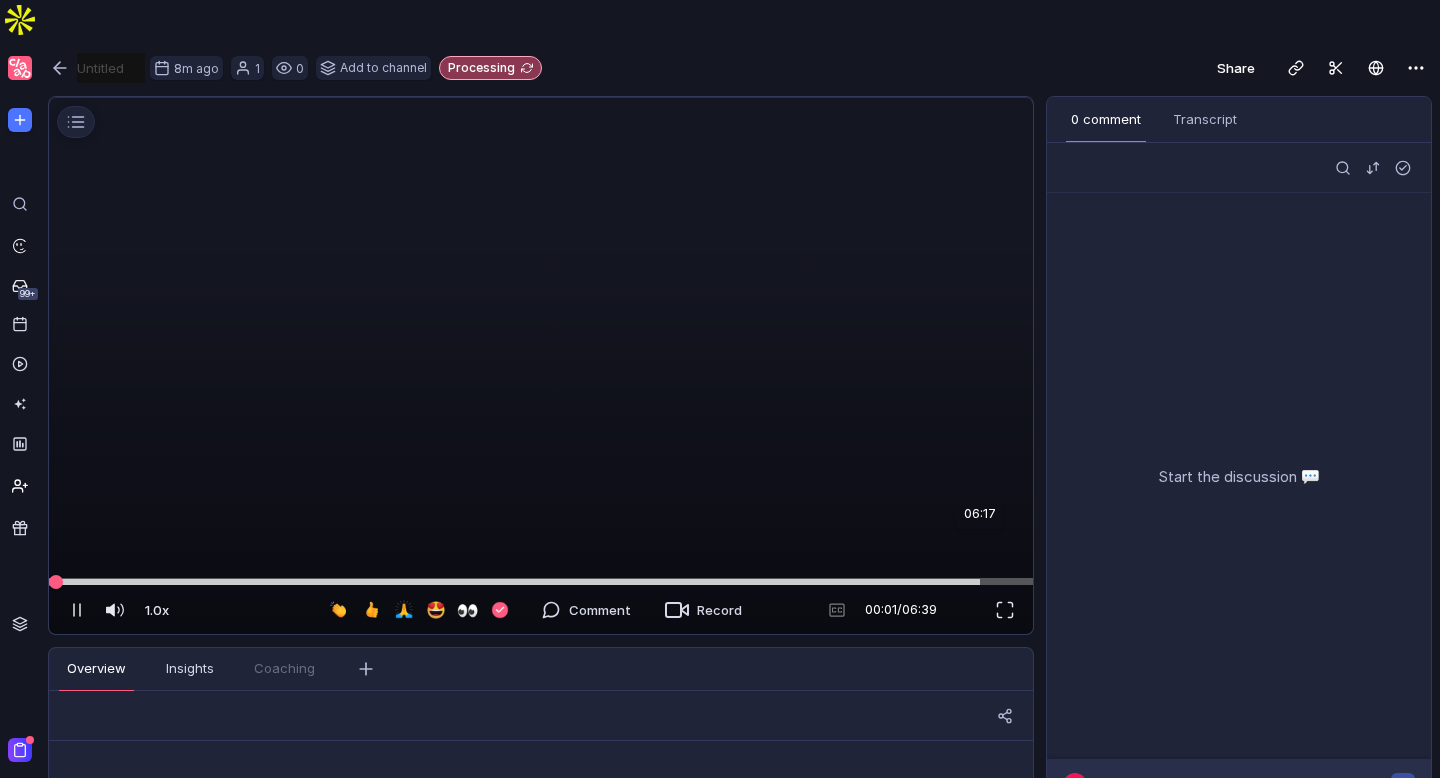click at bounding box center (541, 581) 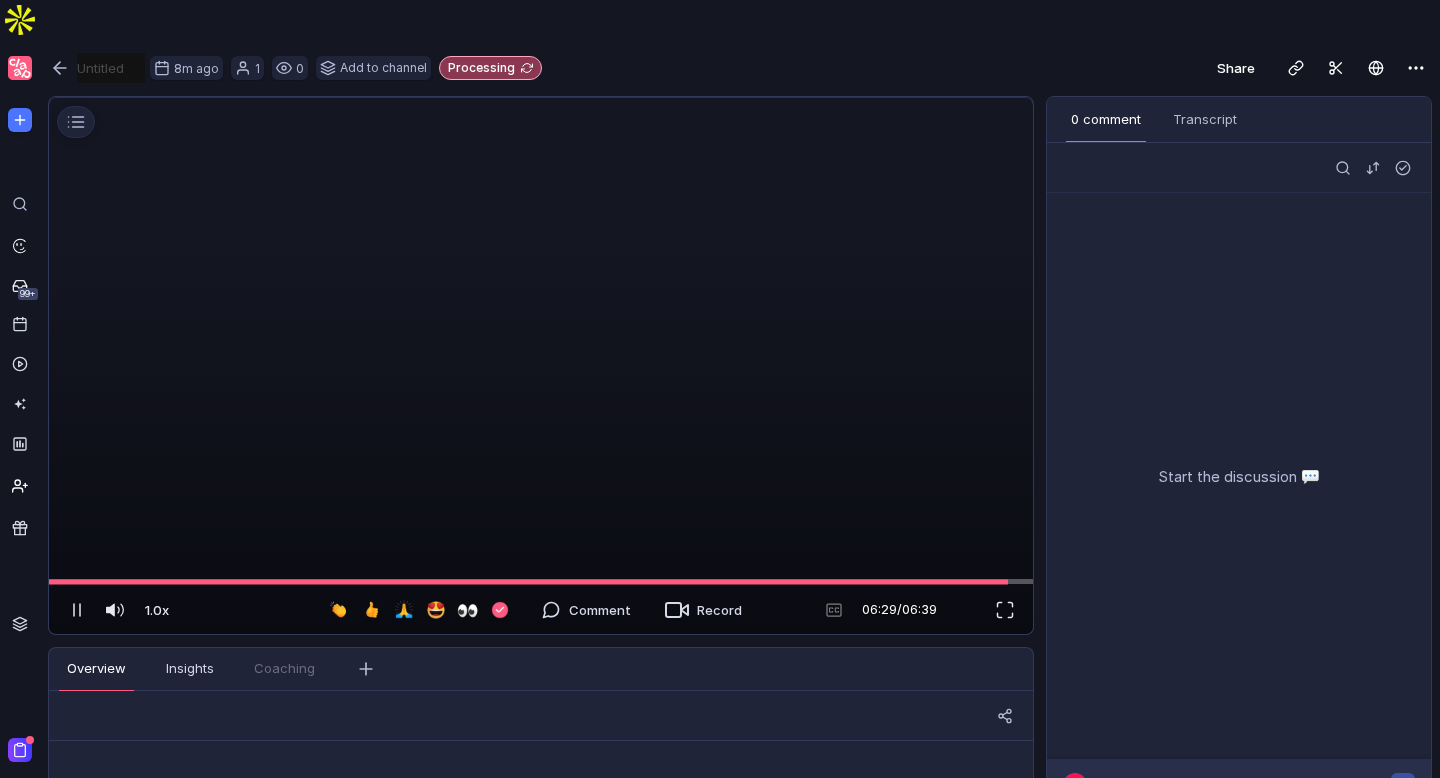 click at bounding box center (541, 98) 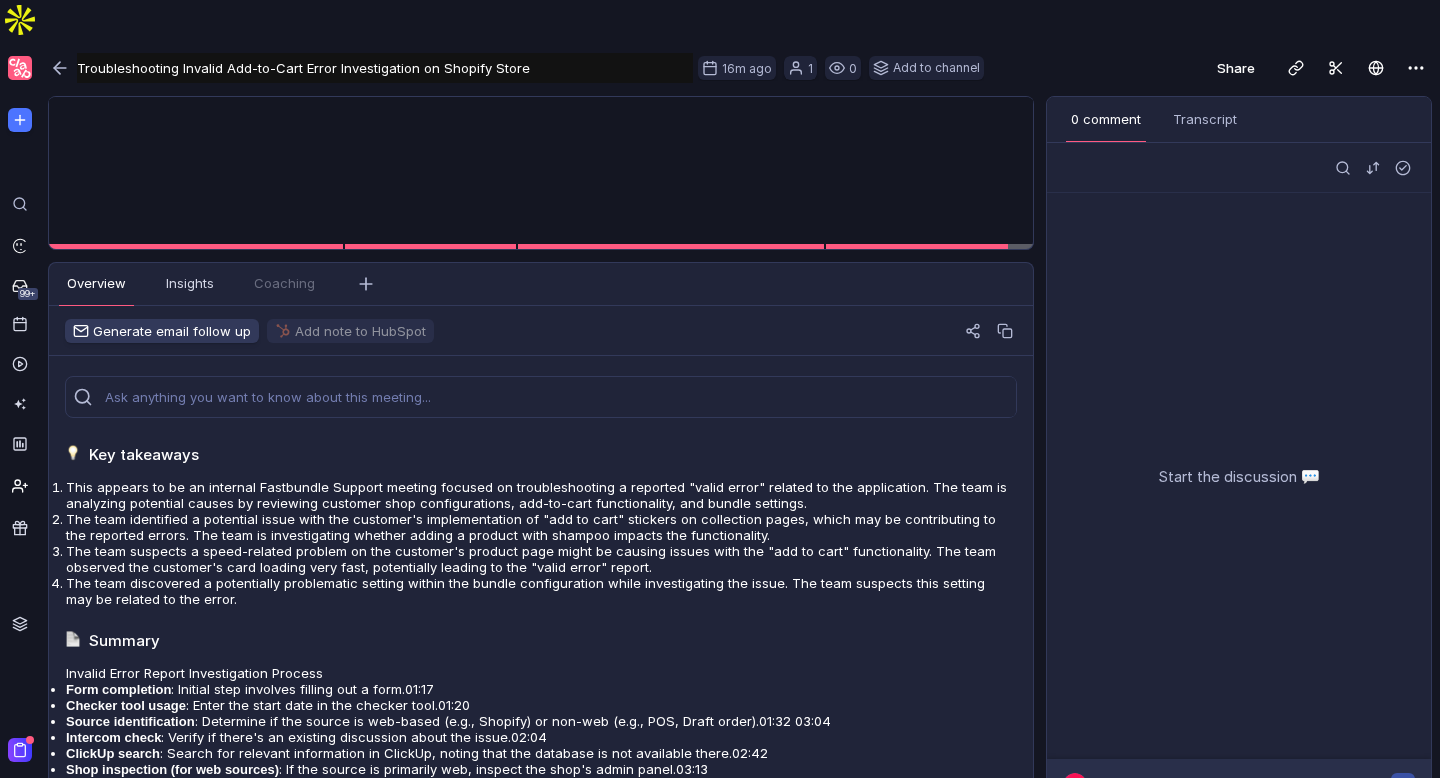 scroll, scrollTop: 0, scrollLeft: 0, axis: both 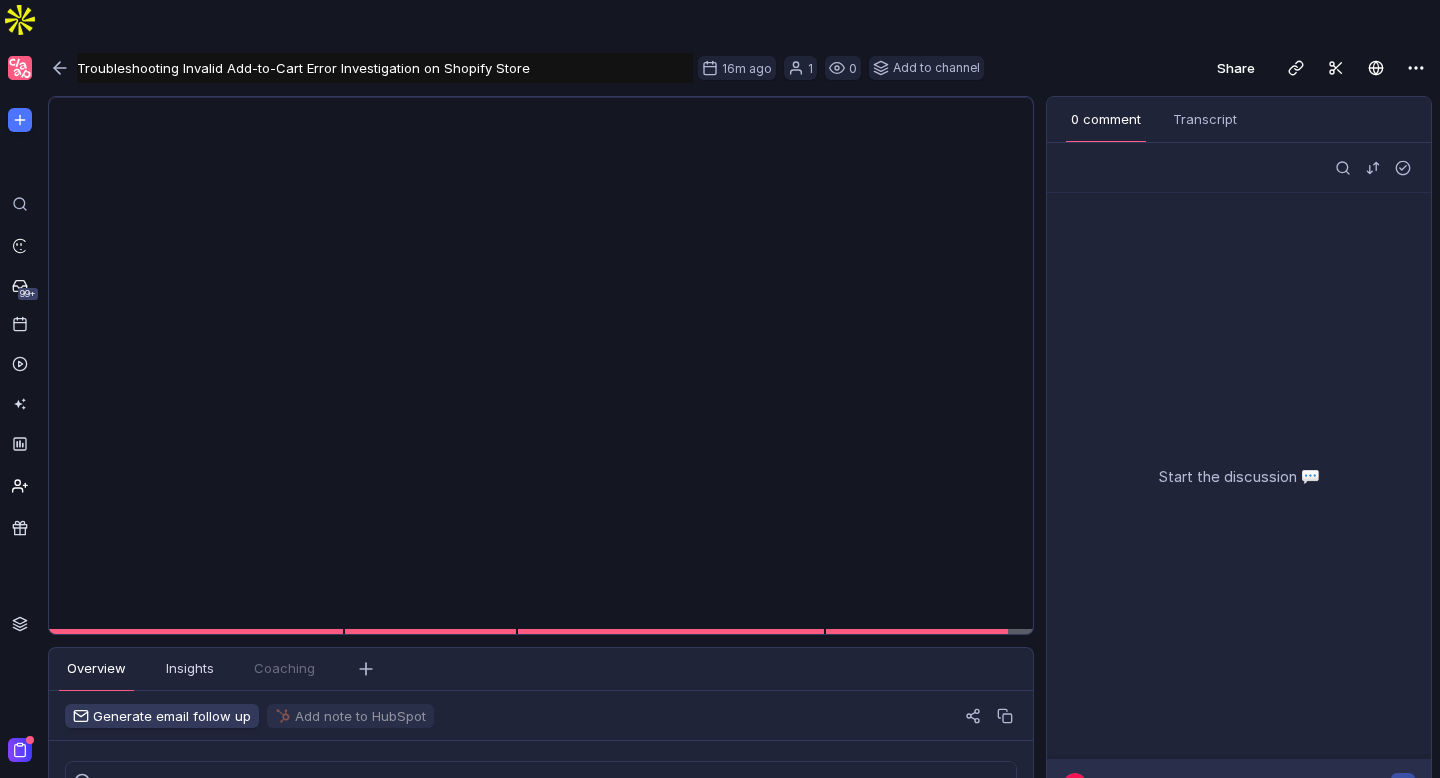 click on "Troubleshooting Invalid Add-to-Cart Error Investigation on Shopify Store" at bounding box center (385, 68) 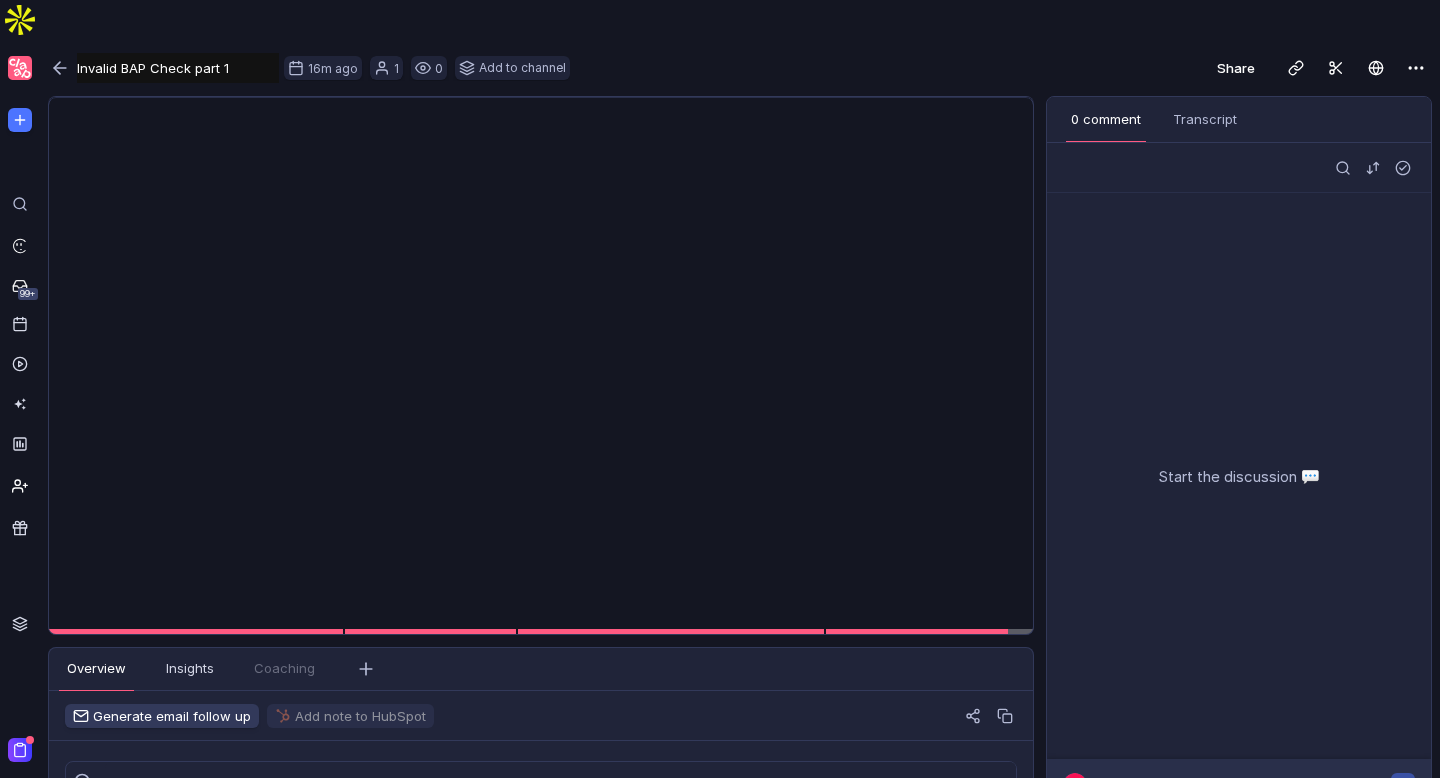type on "Invalid BAP Check part 1" 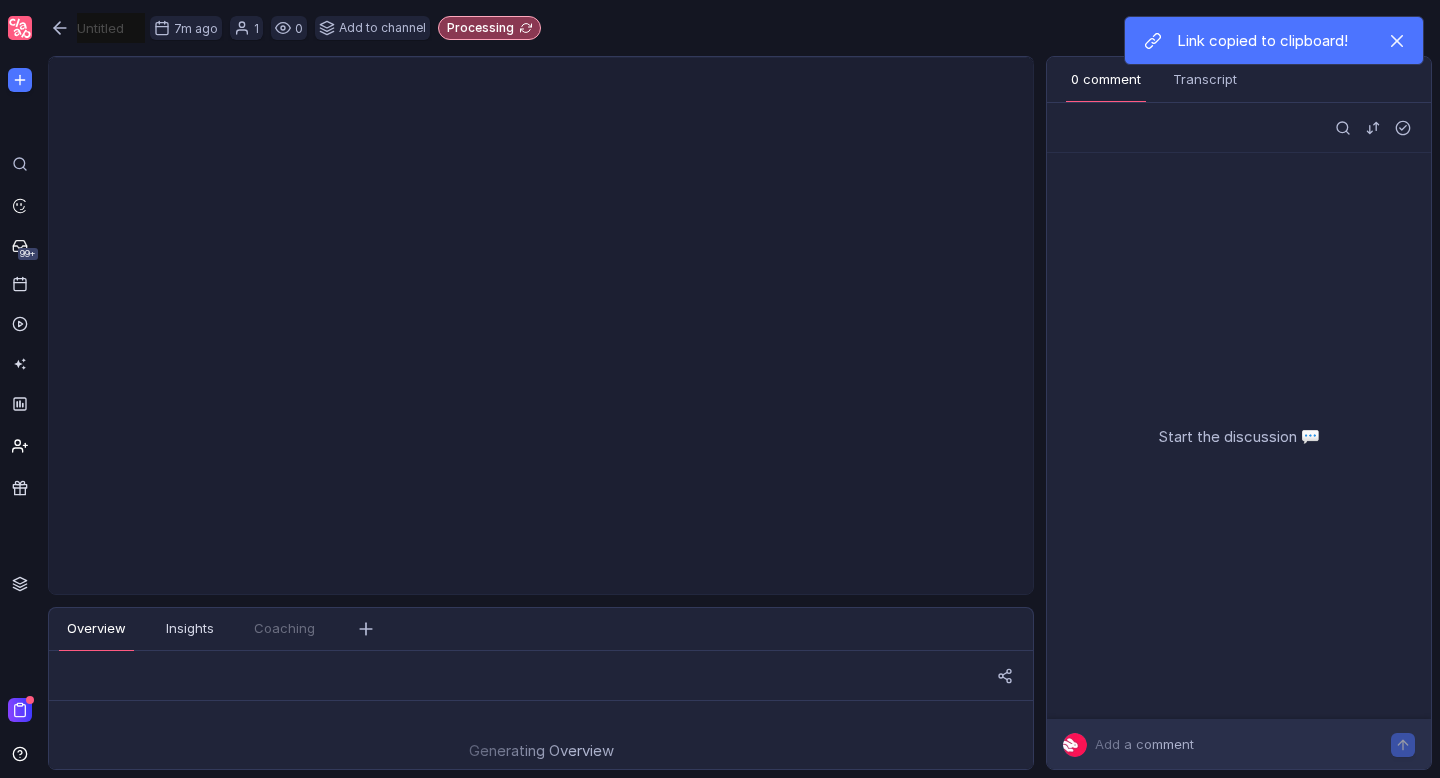 scroll, scrollTop: 0, scrollLeft: 0, axis: both 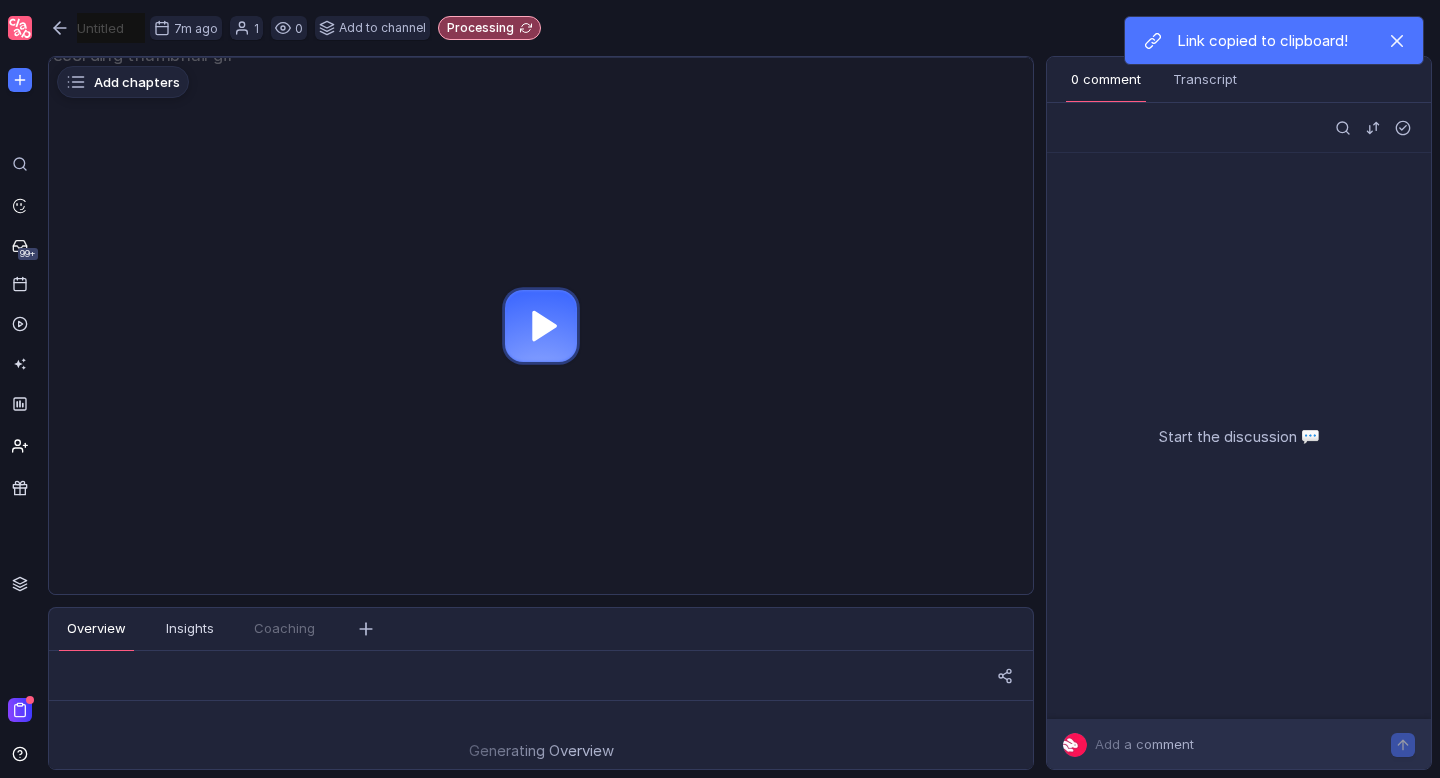click at bounding box center (541, 326) 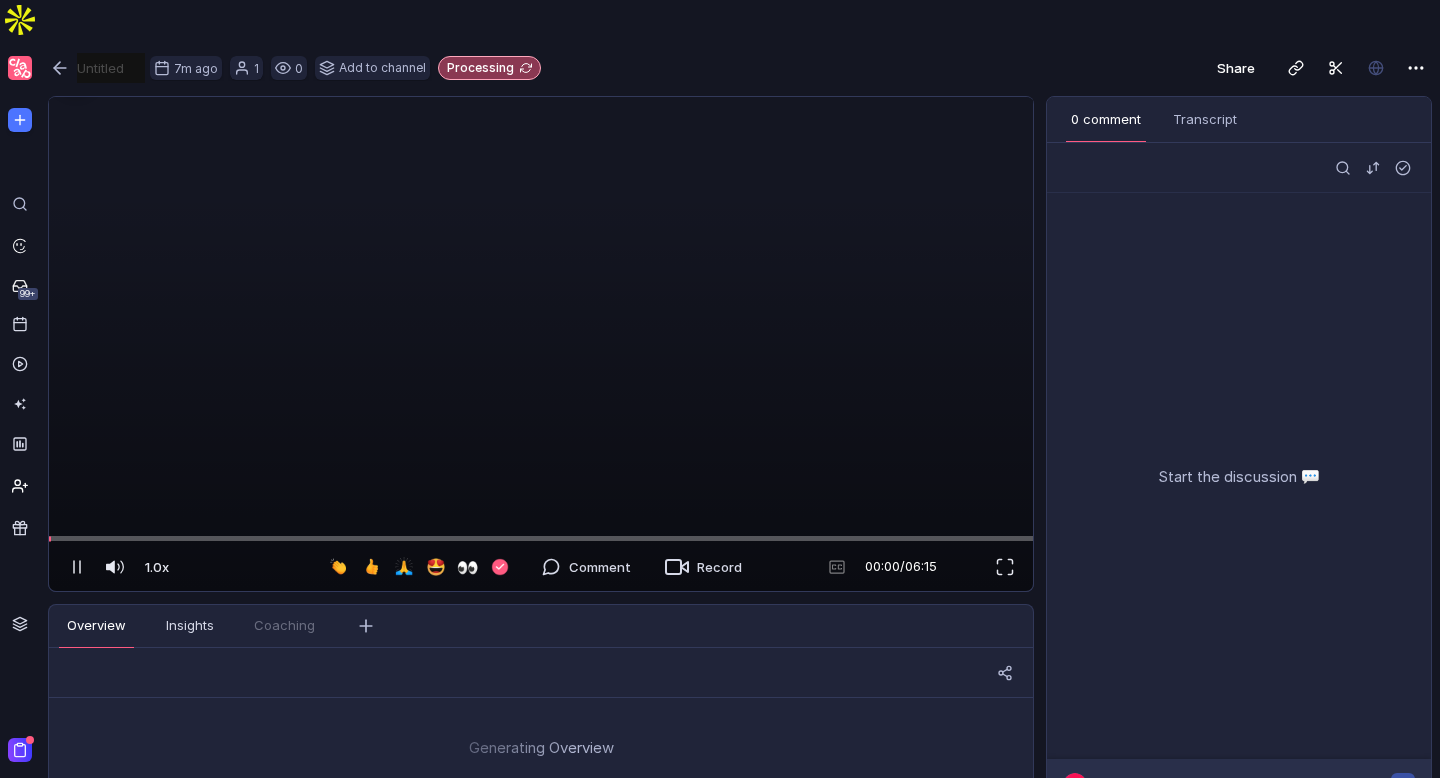 scroll, scrollTop: 44, scrollLeft: 0, axis: vertical 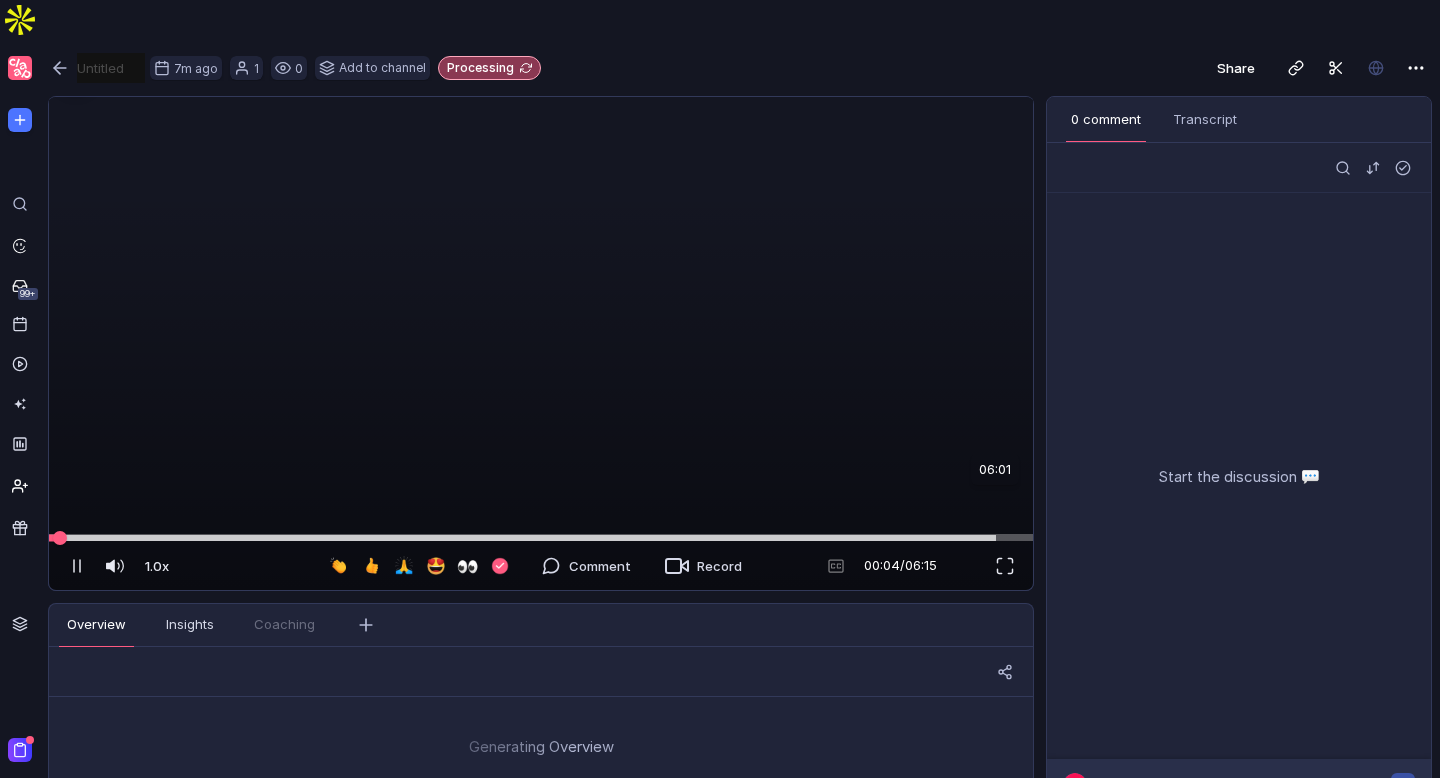 click at bounding box center [541, 537] 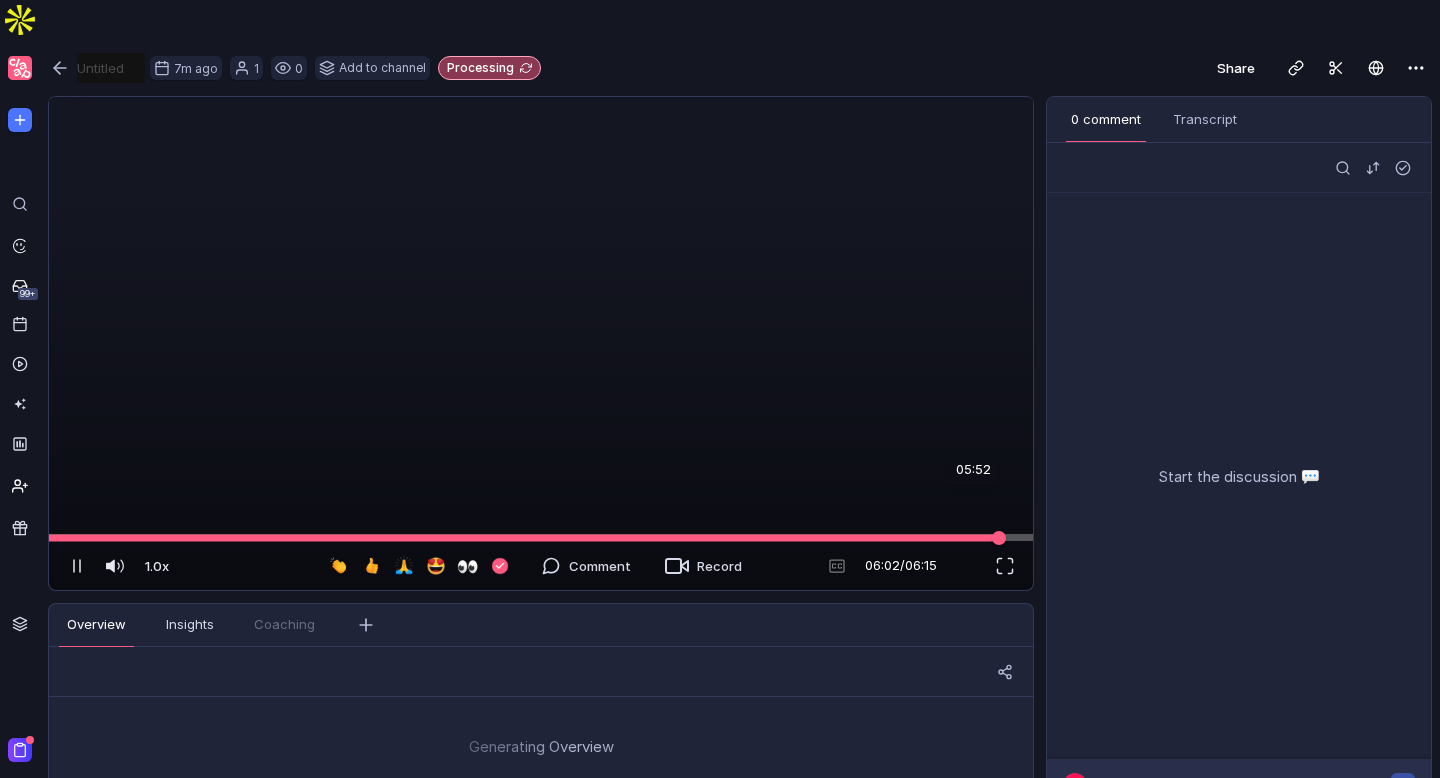 click at bounding box center [541, 537] 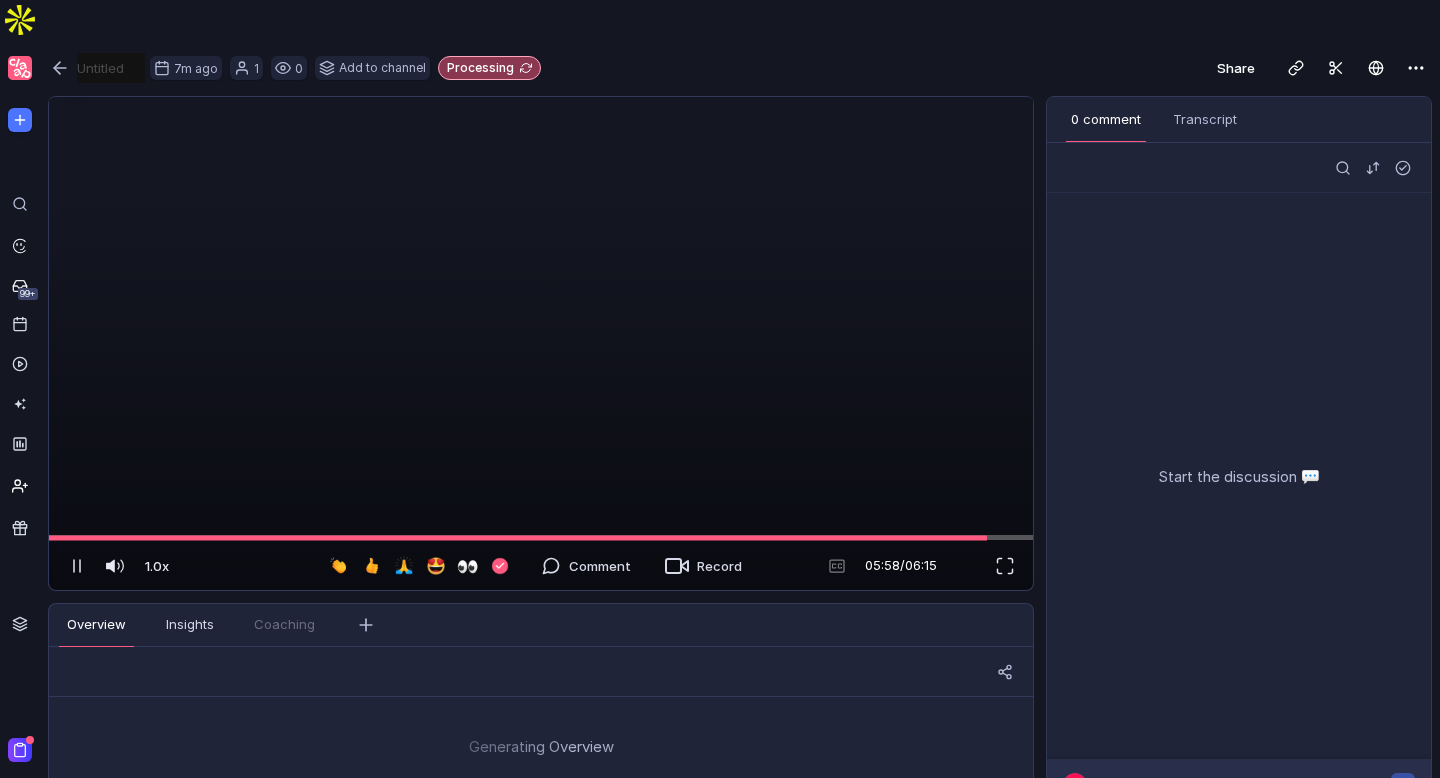 scroll, scrollTop: 0, scrollLeft: 0, axis: both 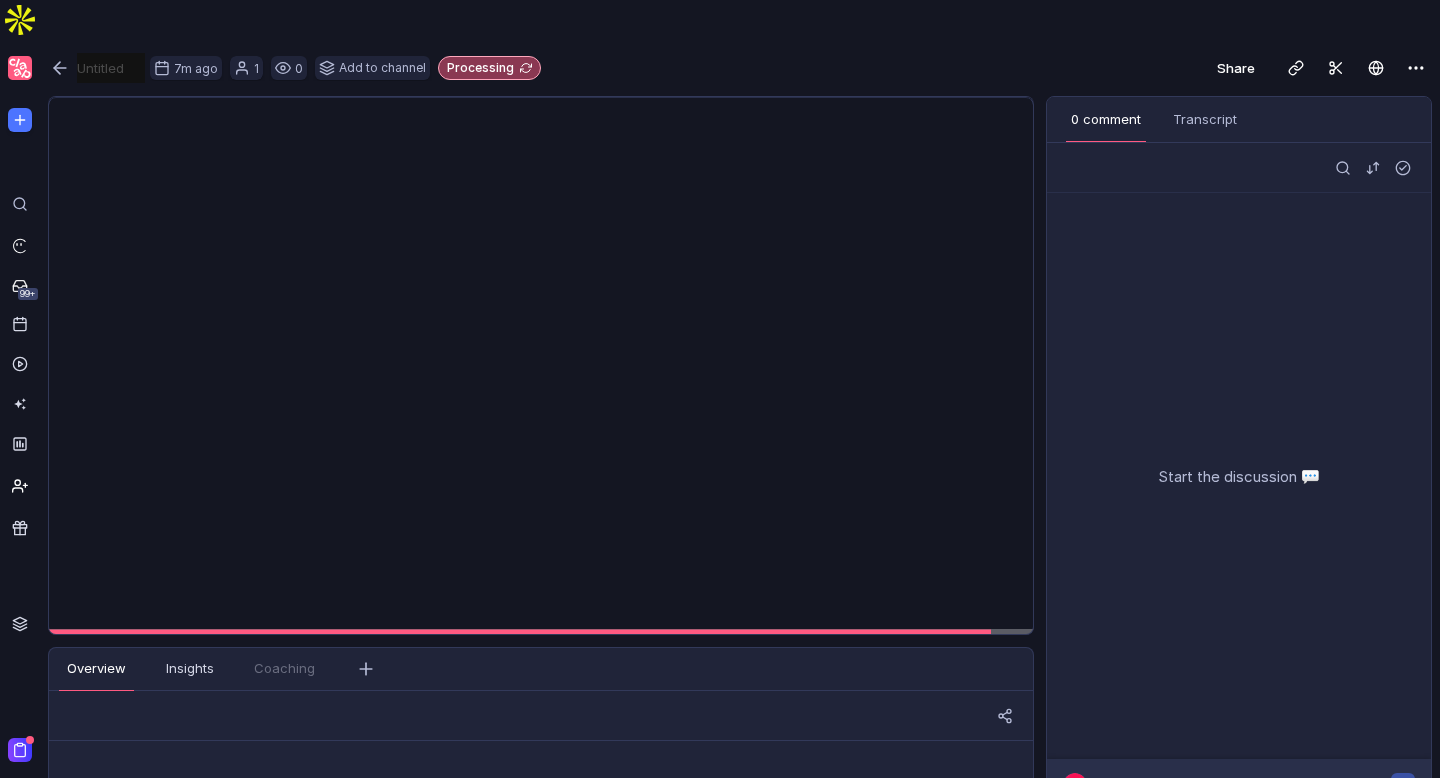 click at bounding box center (111, 68) 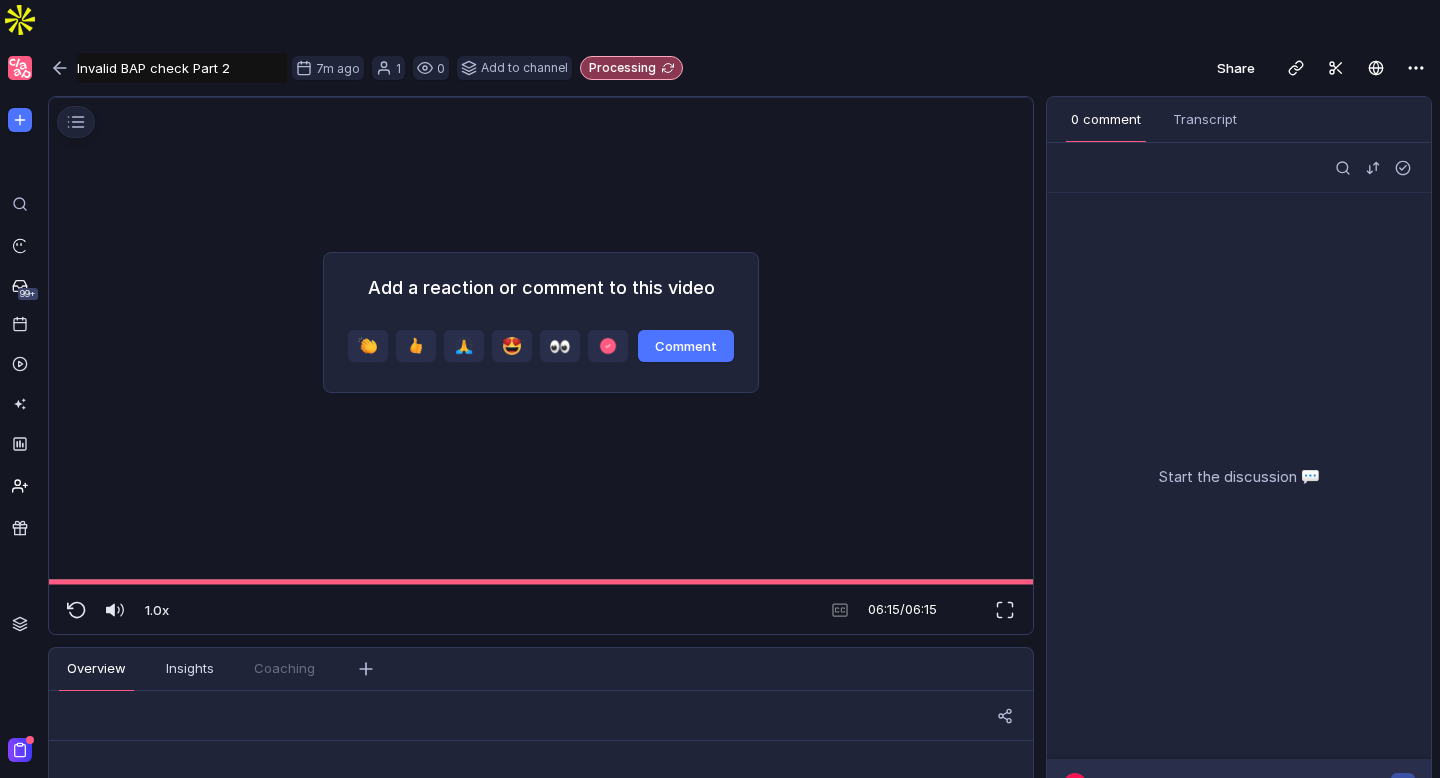 click on "Invalid BAP check Part 2" at bounding box center [182, 68] 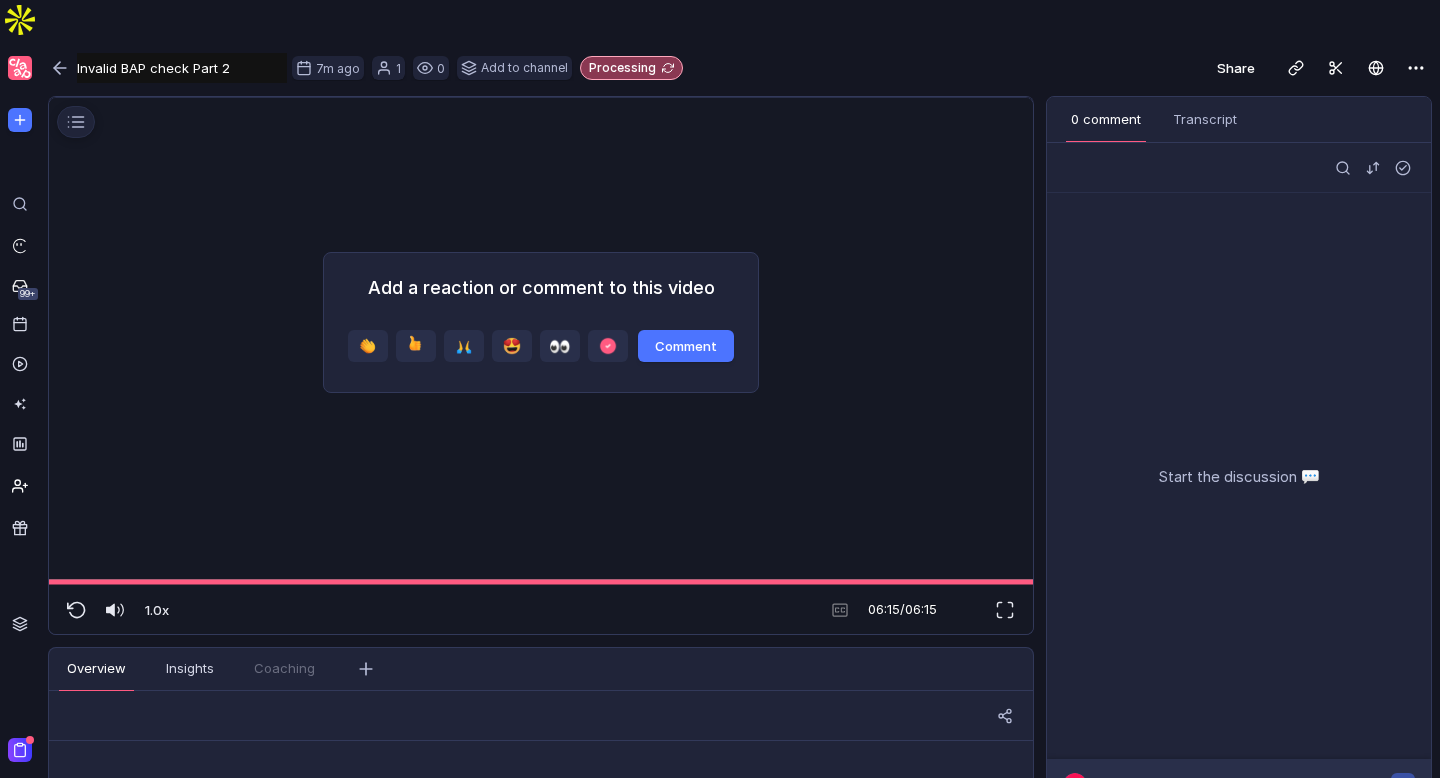 drag, startPoint x: 250, startPoint y: 25, endPoint x: 237, endPoint y: 24, distance: 13.038404 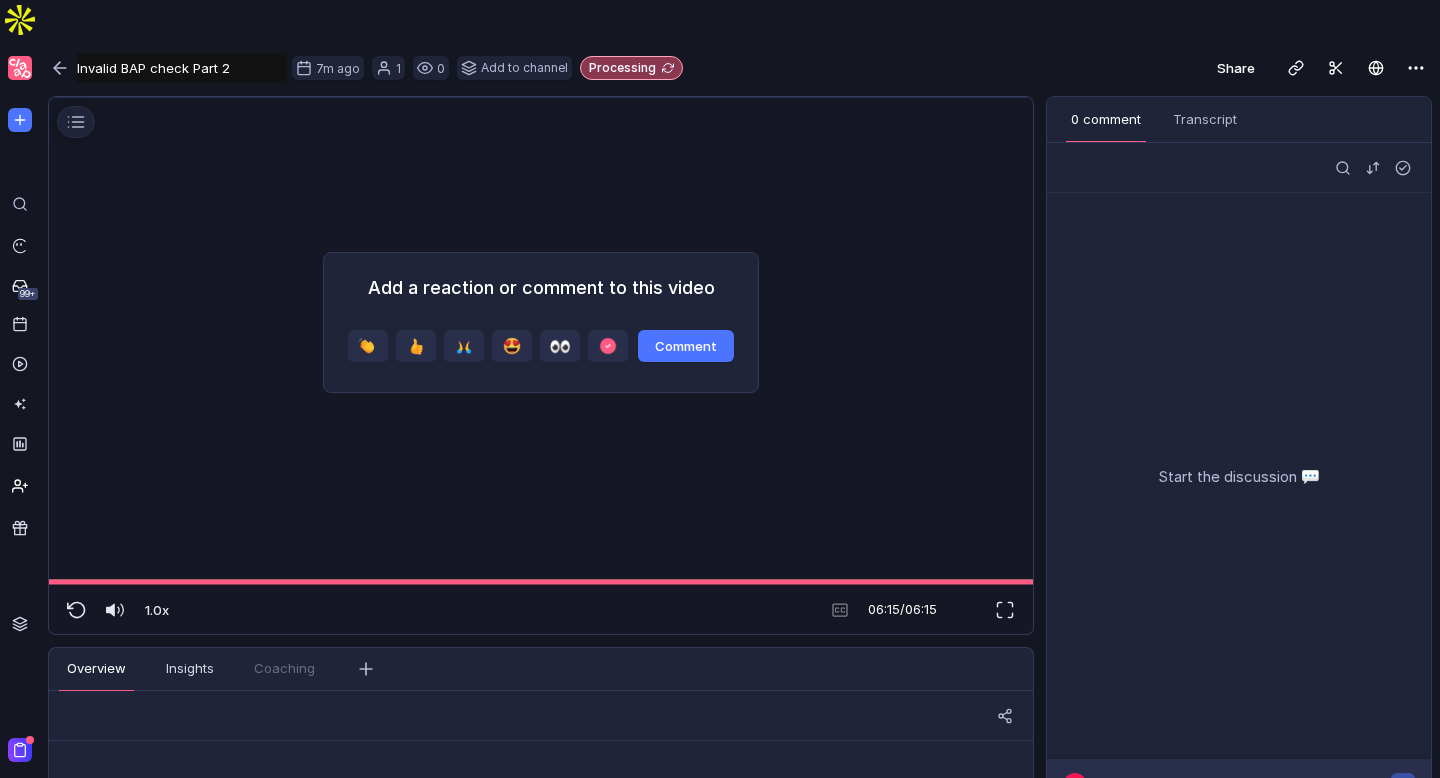 click on "Invalid BAP check Part 2" at bounding box center [182, 68] 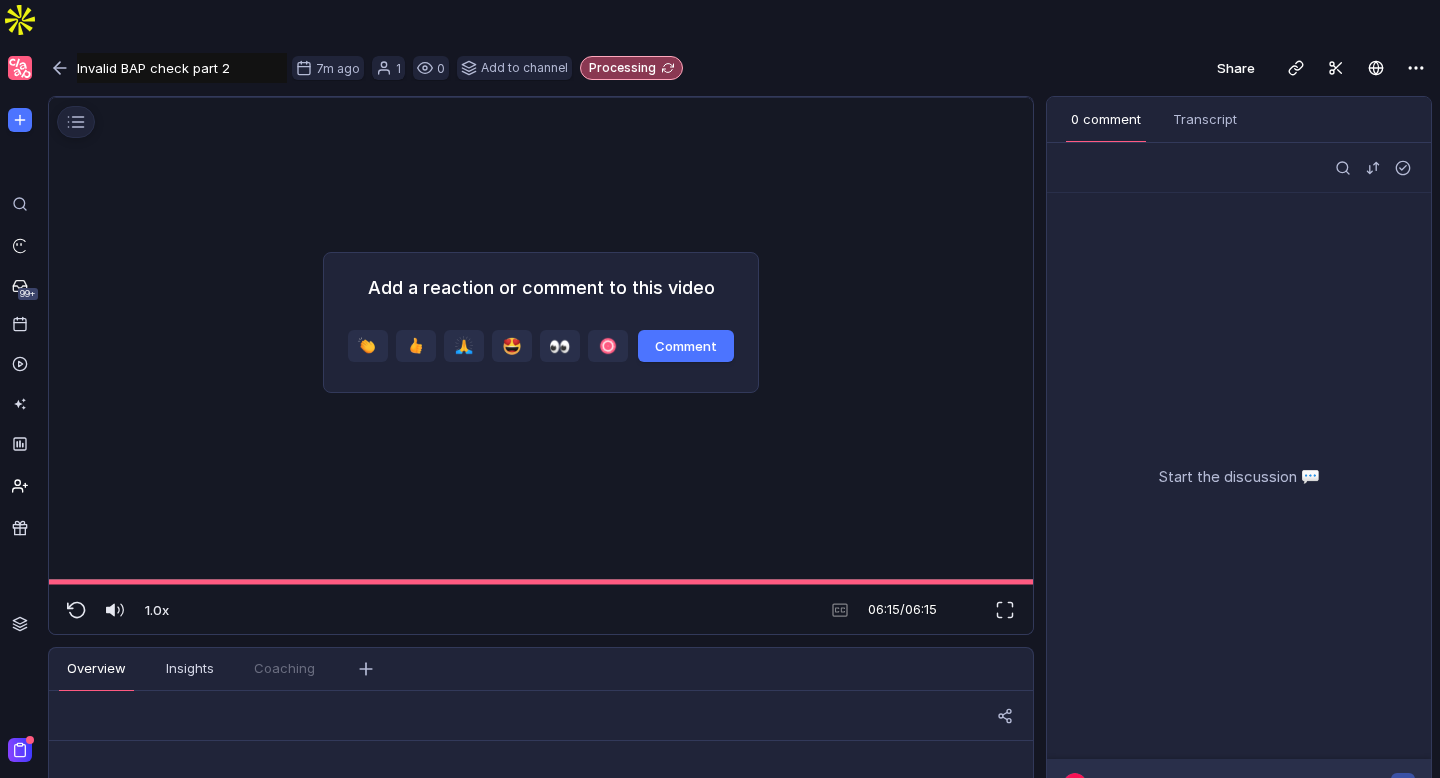 type on "Invalid BAP check part 2" 